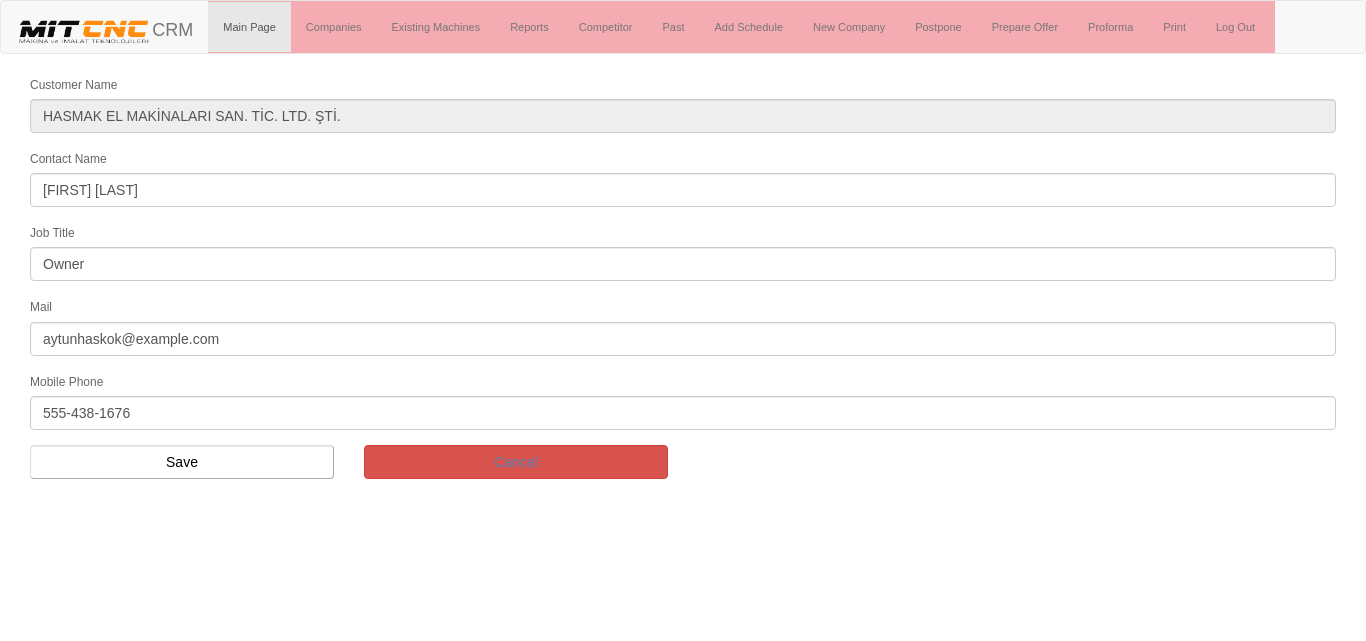 scroll, scrollTop: 0, scrollLeft: 0, axis: both 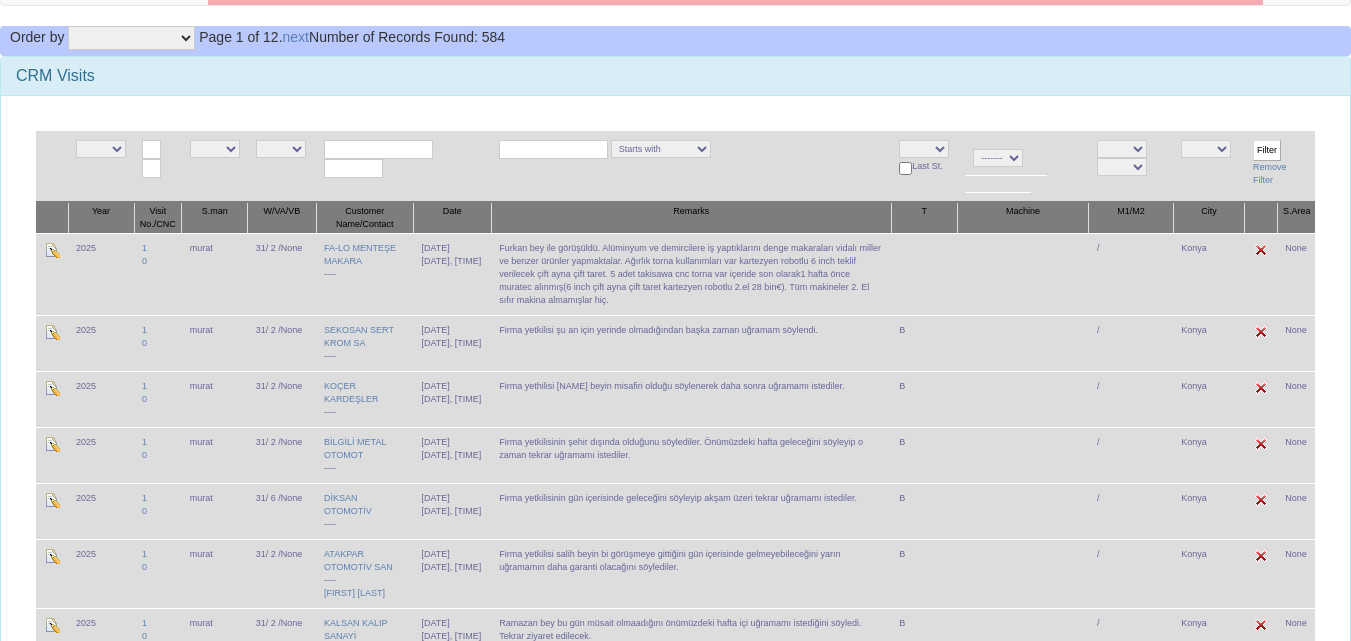 click at bounding box center [924, 274] 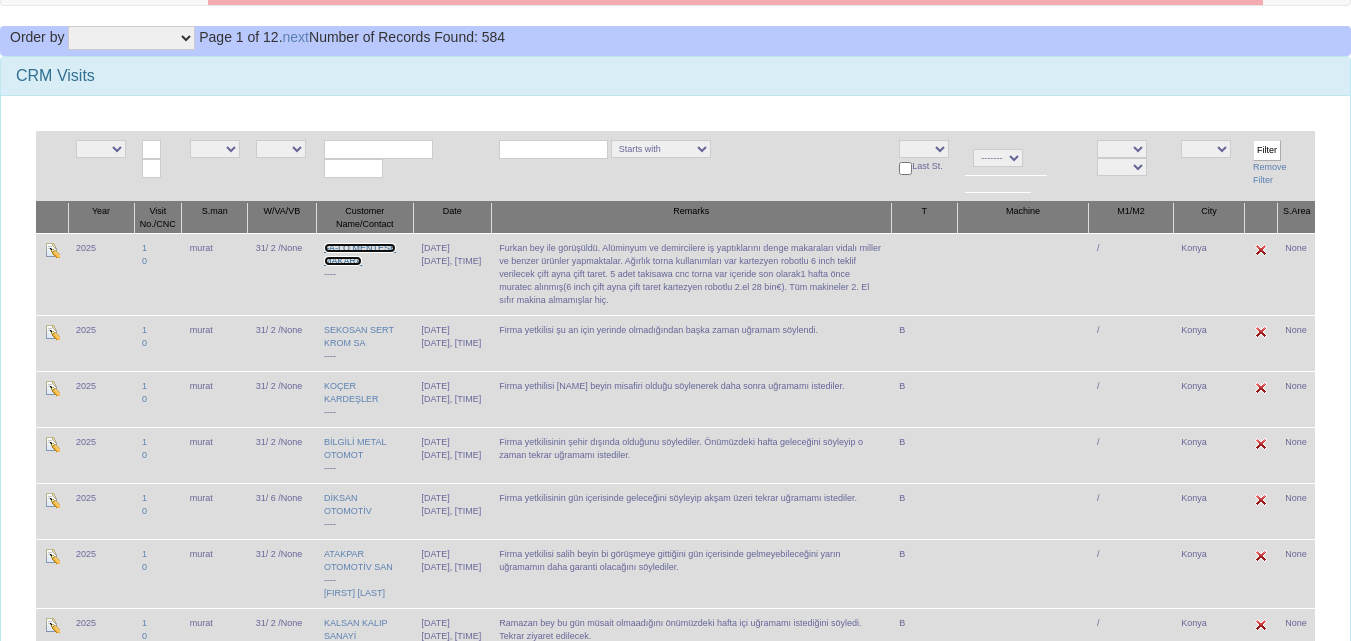 click on "FA-LO MENTEŞE MAKARA" at bounding box center [360, 254] 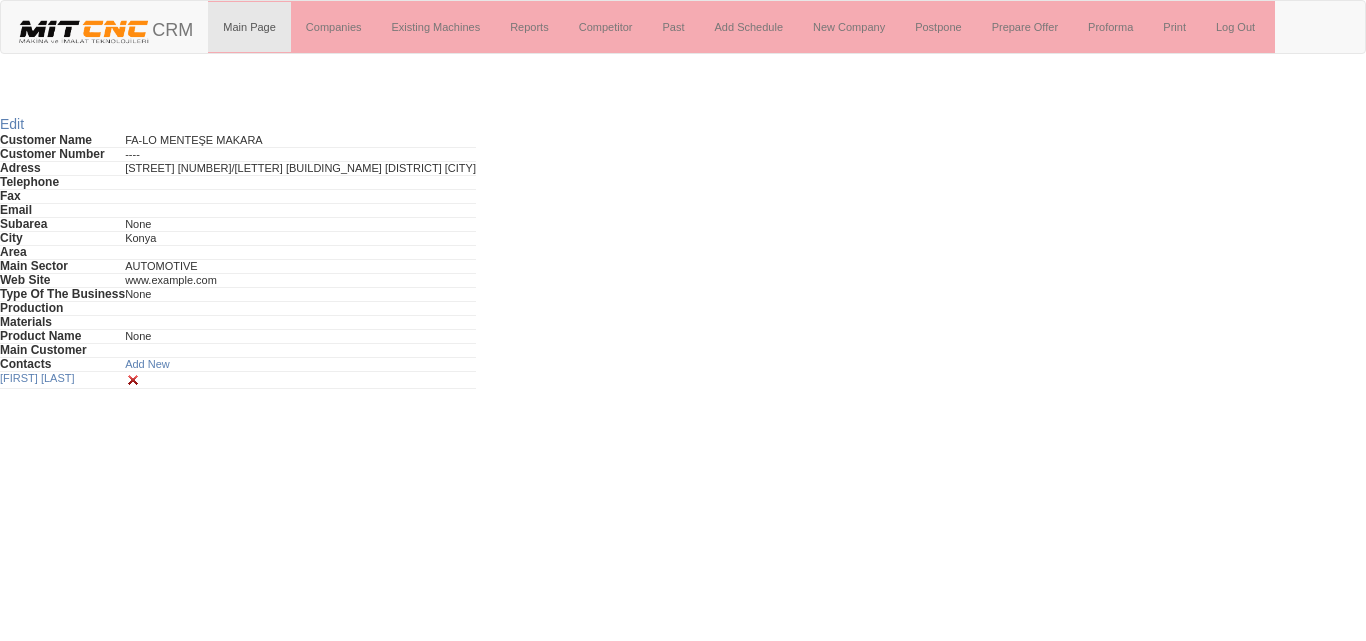 scroll, scrollTop: 0, scrollLeft: 0, axis: both 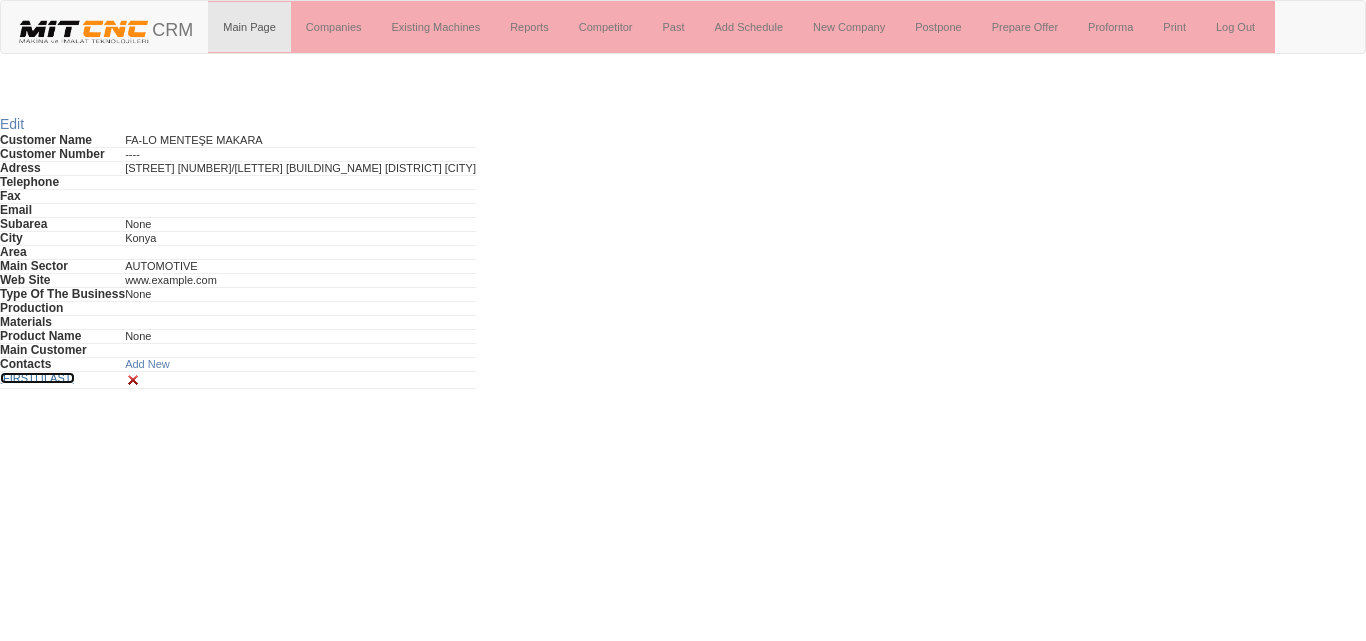 click on "[FIRST] [LAST]" at bounding box center [37, 378] 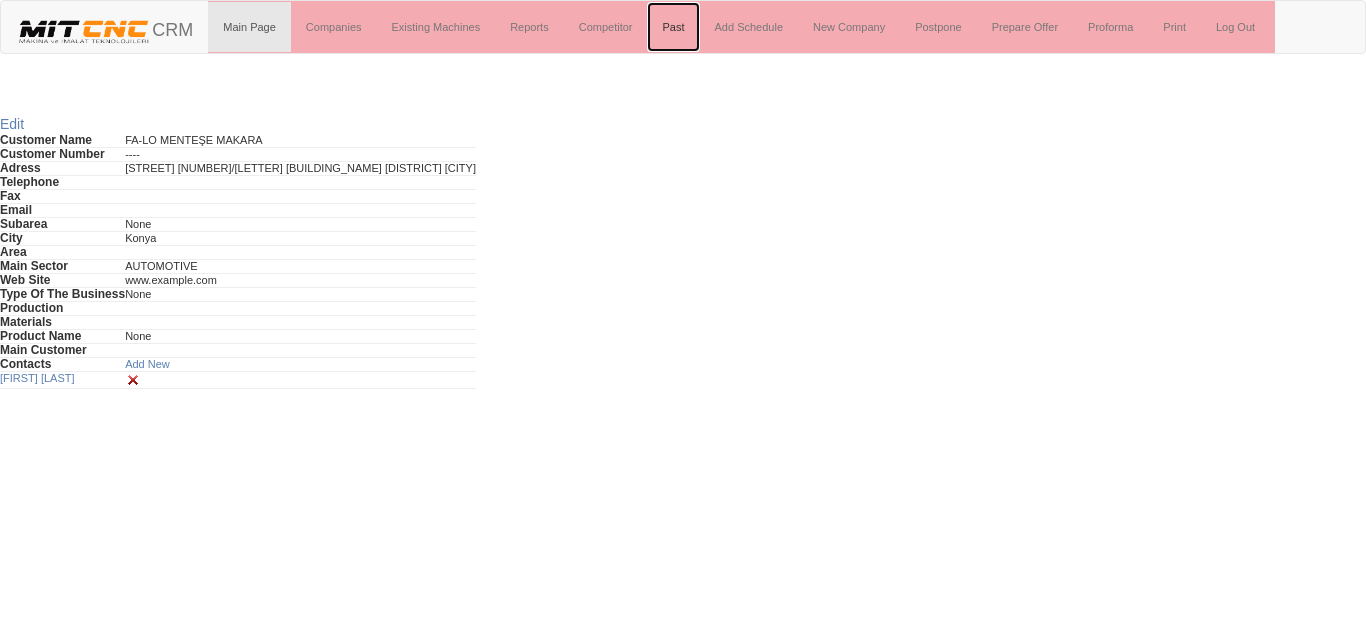 click on "Past" at bounding box center (673, 27) 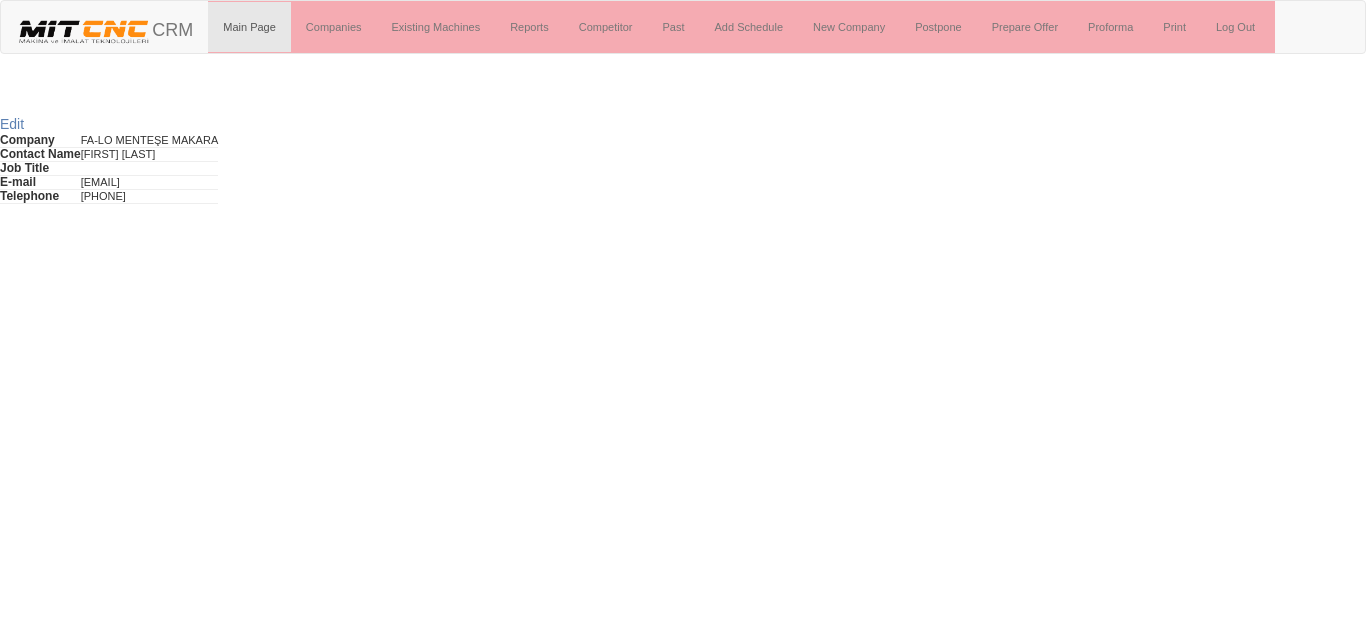scroll, scrollTop: 0, scrollLeft: 0, axis: both 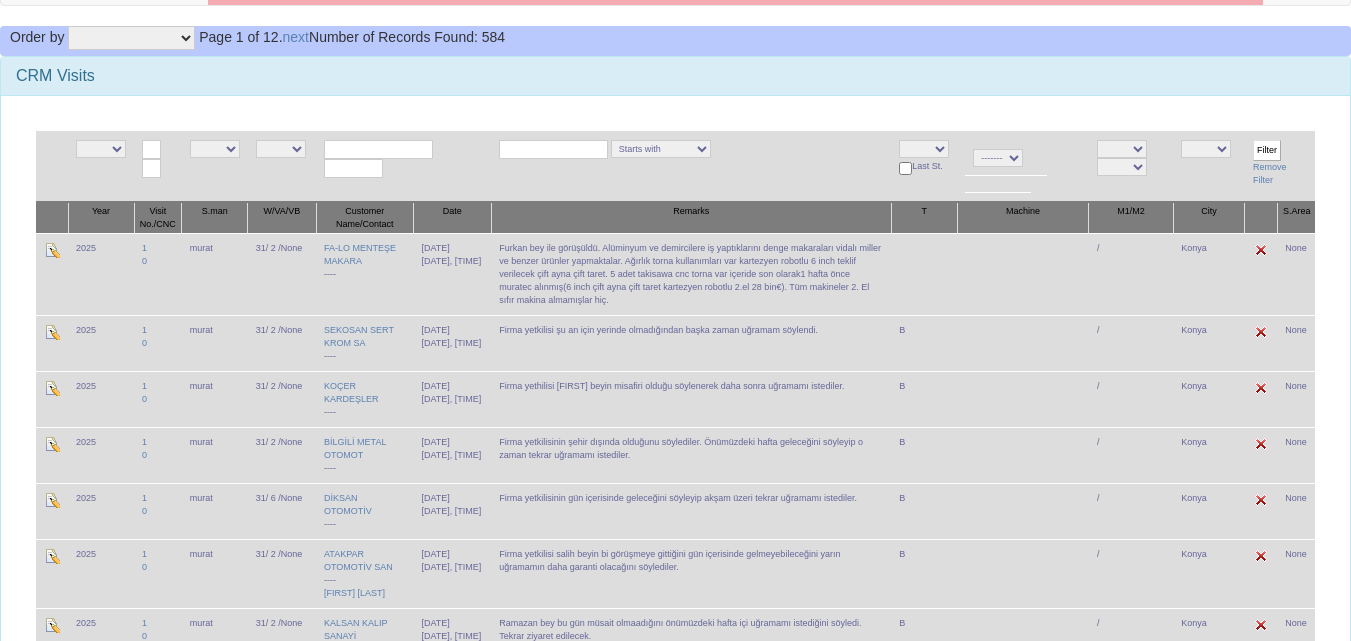 drag, startPoint x: 461, startPoint y: 276, endPoint x: 416, endPoint y: 276, distance: 45 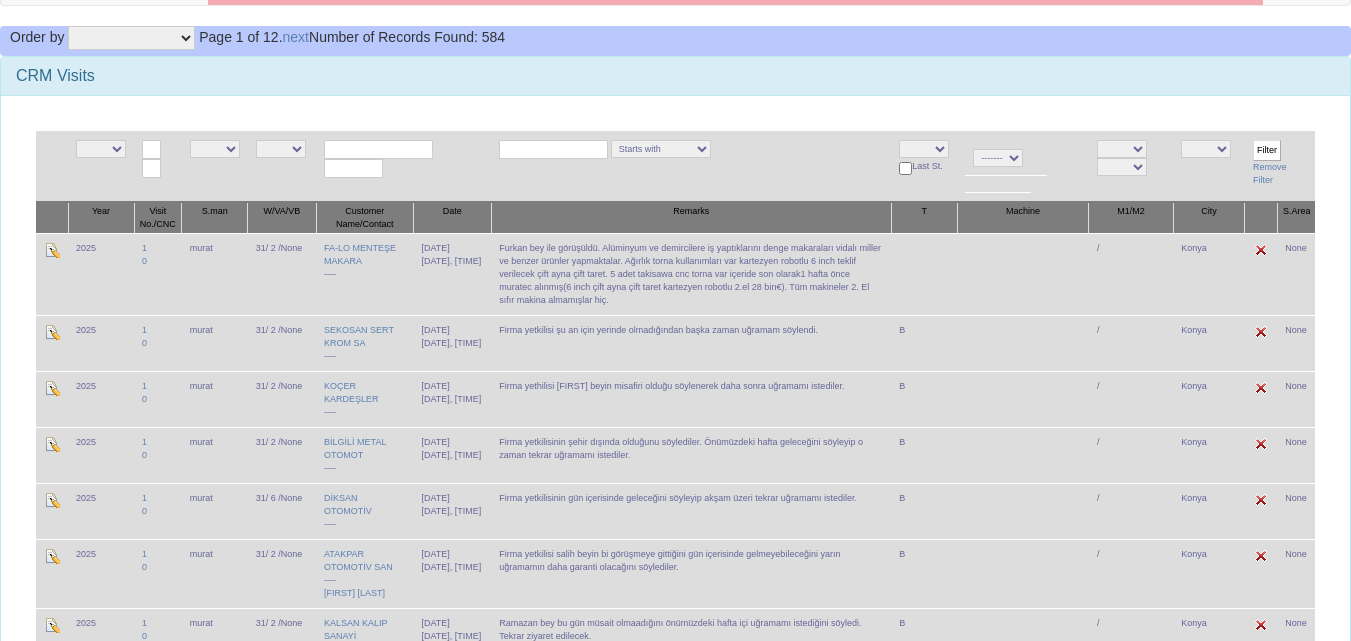 click on "08/08/2025
07/08/2025, 03:00 AM" at bounding box center [452, 274] 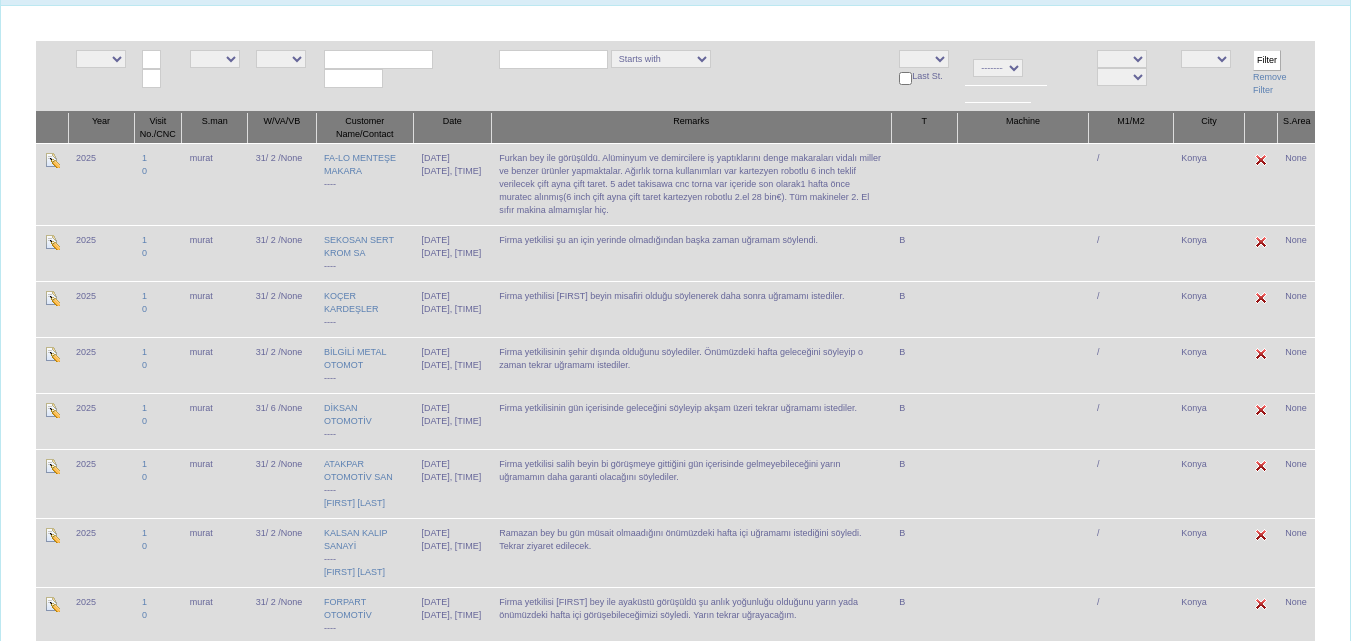 scroll, scrollTop: 200, scrollLeft: 0, axis: vertical 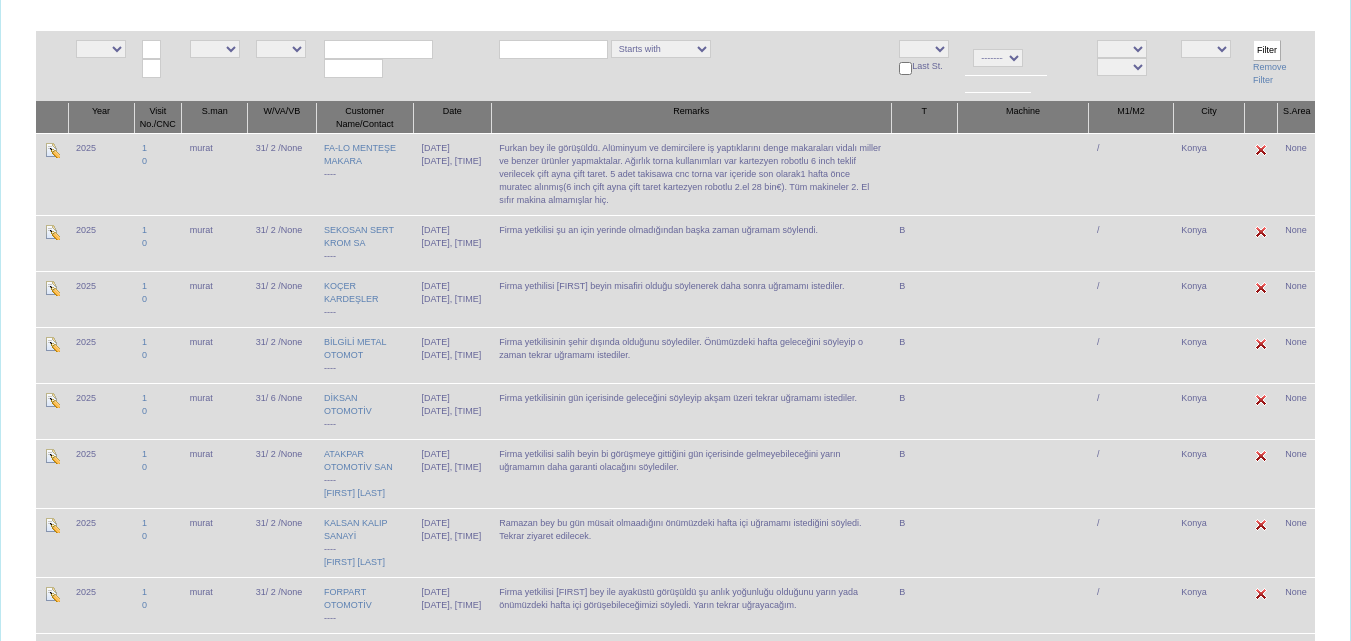 click on "Furkan bey ile görüşüldü. Alüminyum ve demircilere iş yaptıklarını denge makaraları vidalı miller ve benzer ürünler yapmaktalar. Ağırlık torna kullanımları var kartezyen robotlu 6 inch teklif verilecek çift ayna çift taret. 5 adet takisawa cnc torna var içeride son olarak1 hafta önce muratec alınmış(6 inch çift ayna çift taret kartezyen robotlu 2.el 28 bin€). Tüm makineler 2. El sıfır makina almamışlar hiç." at bounding box center [691, 174] 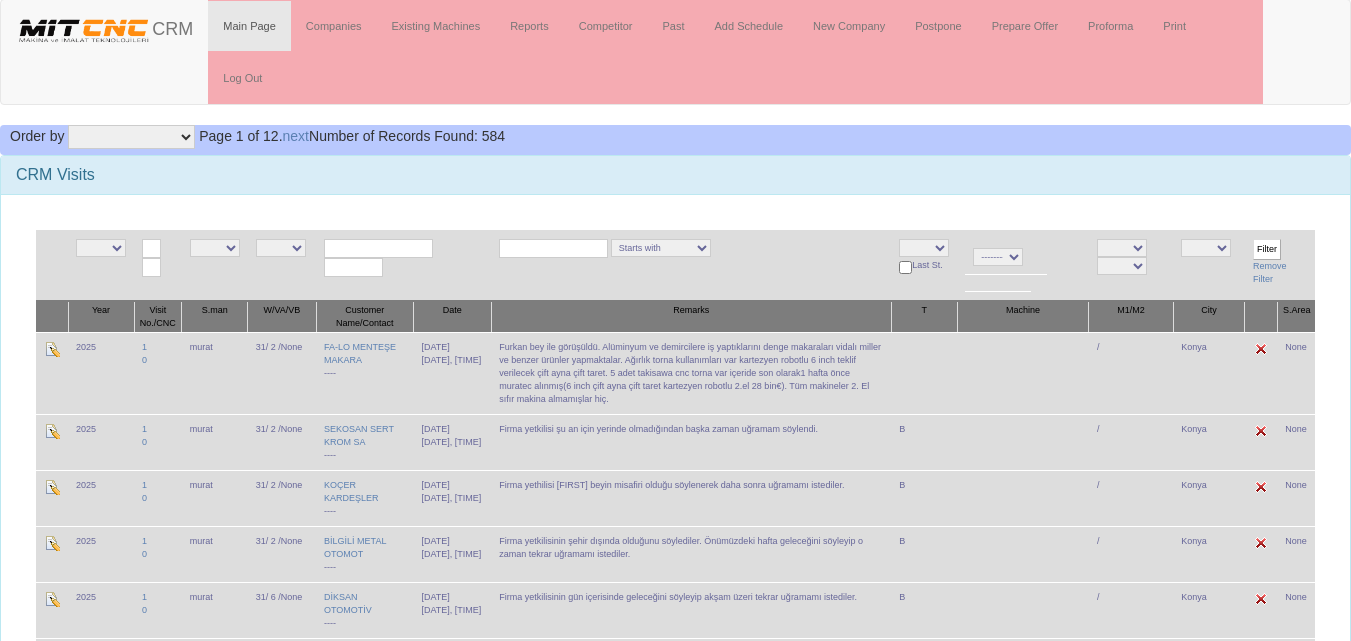 scroll, scrollTop: 0, scrollLeft: 0, axis: both 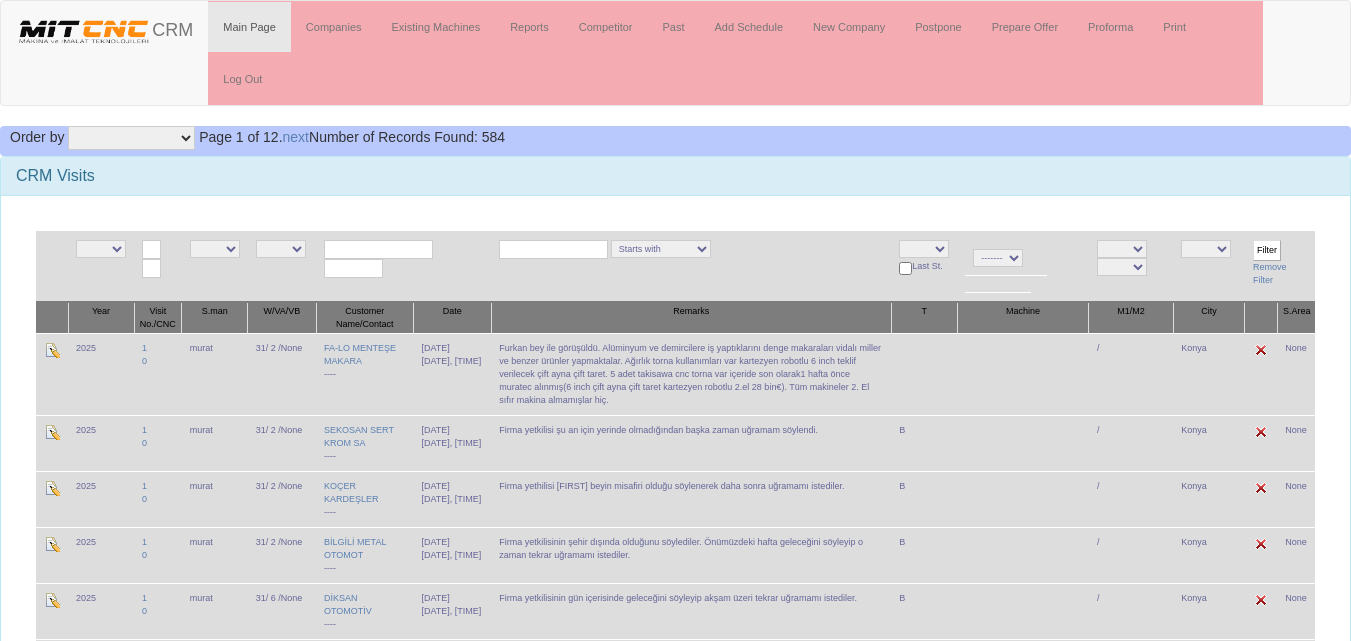 click on "Order by
Company
Company Desc
Mark 1
Mark 1 Desc
Mark 2
Mark 2 Desc
Salesman
Salesman Desc
Timing
Timing Desc
Date
Date Desc
City
City Desc
Subarea
Subarea Desc
Supplier
Supplier Desc
Series
Series Desc
Model
Model Desc
Page 1 of 12. next   Number of Records Found: 584" at bounding box center [675, 141] 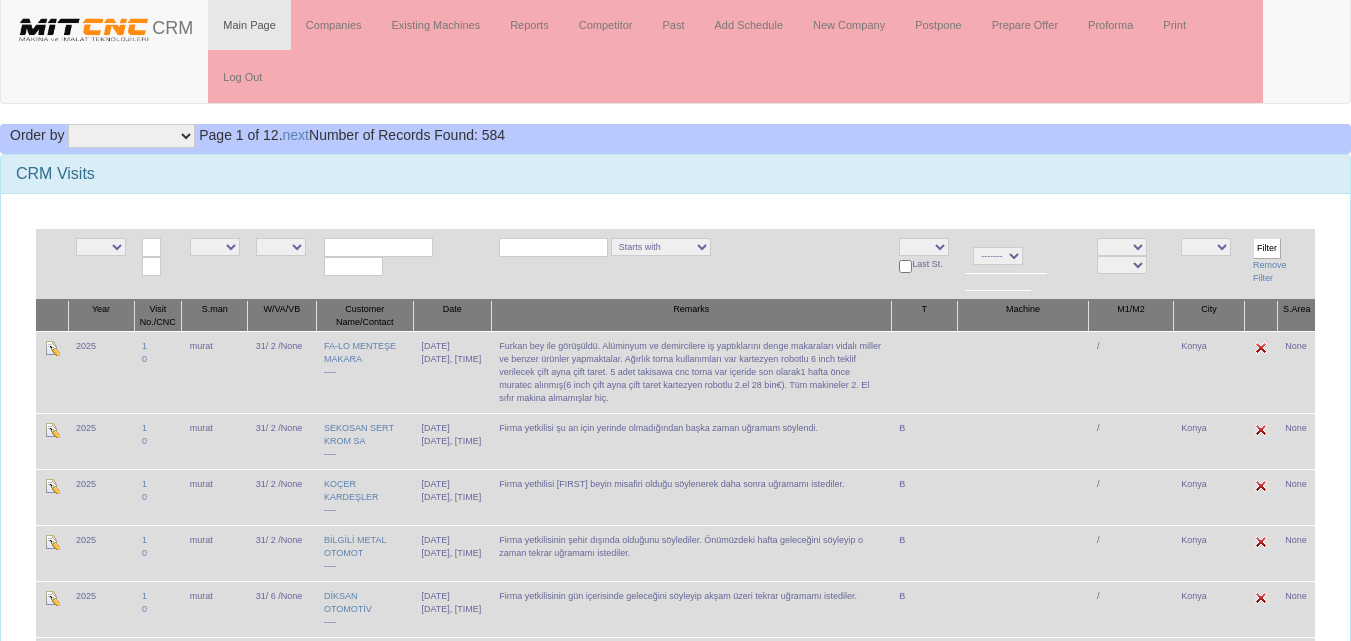 scroll, scrollTop: 0, scrollLeft: 0, axis: both 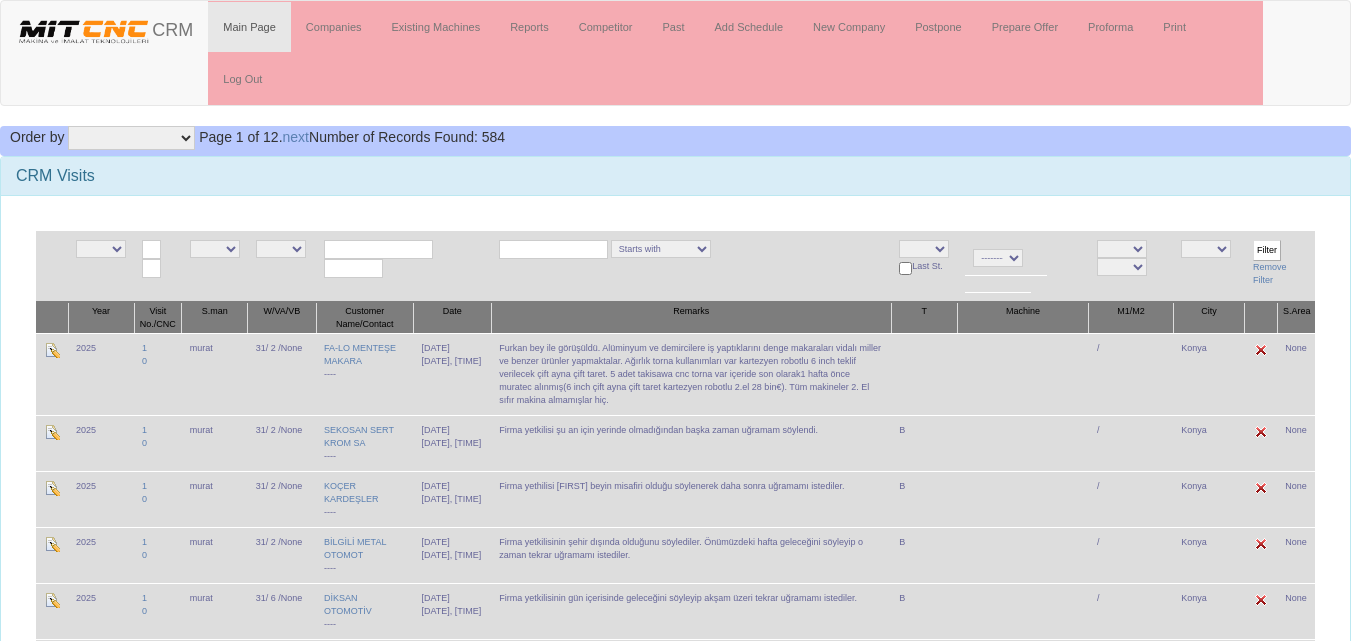 click on "NE
E
2024
2025
NE
E
admin
fazıl
ibrahim
salih
ogulcan
hasan
murat
NE
E
0
1
2
4
5
6
7
8
9
10
11
12
13
14
15
17
18
19
20
22
23
24
25
26
27
28
29
30
31
43
44
45
46
47
48
49
50
51
52" at bounding box center (675, 2046) 